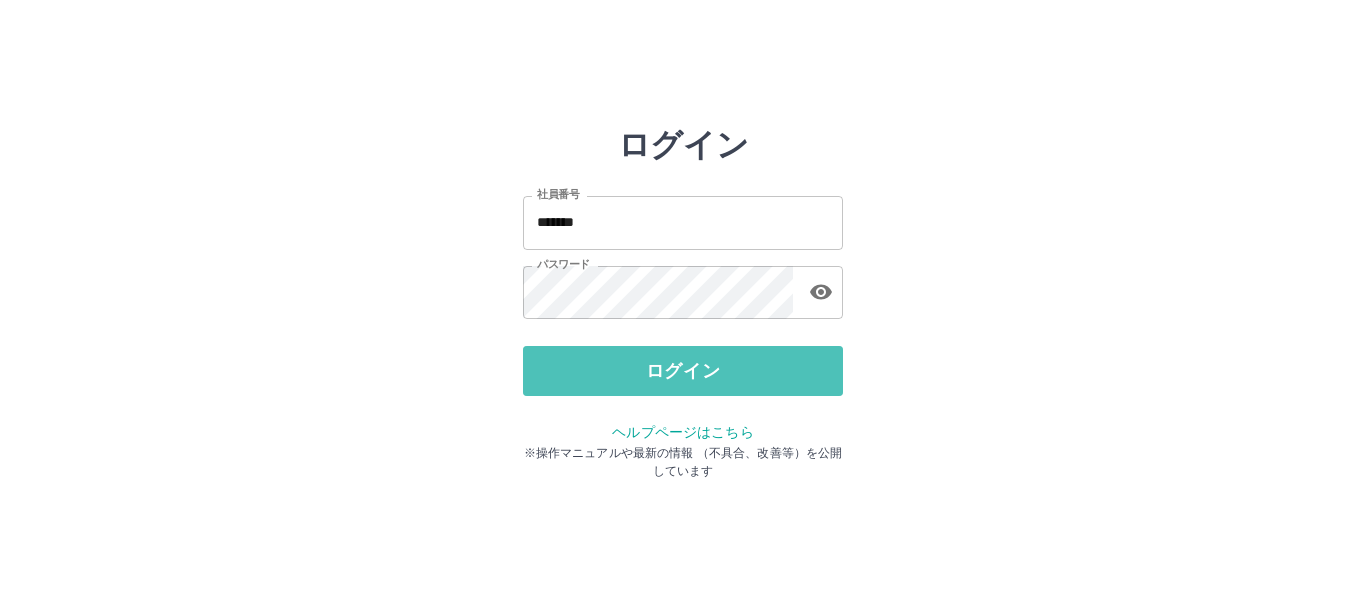 scroll, scrollTop: 0, scrollLeft: 0, axis: both 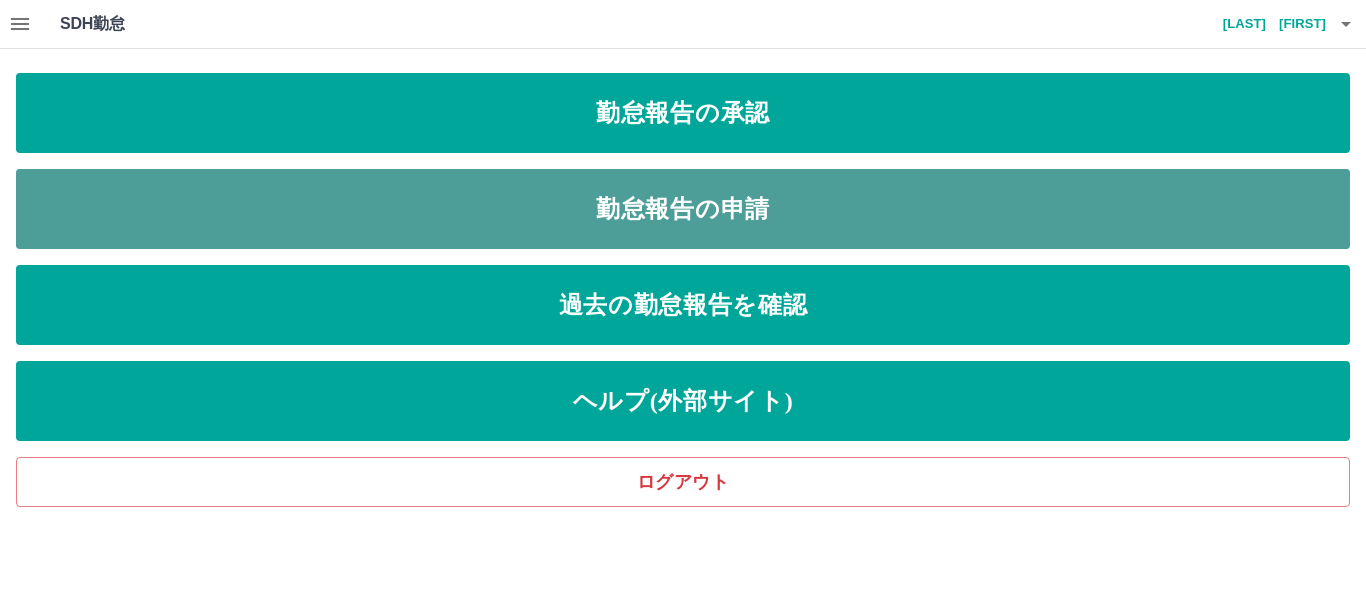 click on "勤怠報告の申請" at bounding box center (683, 209) 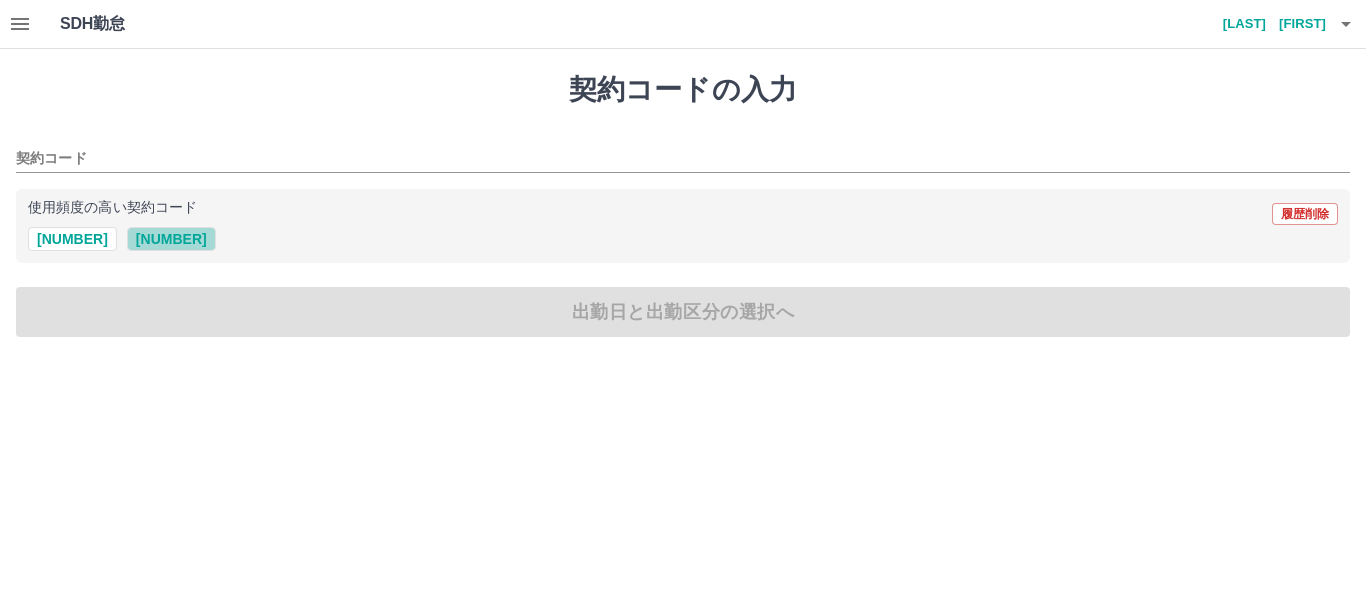 click on "[NUMBER]" at bounding box center [171, 239] 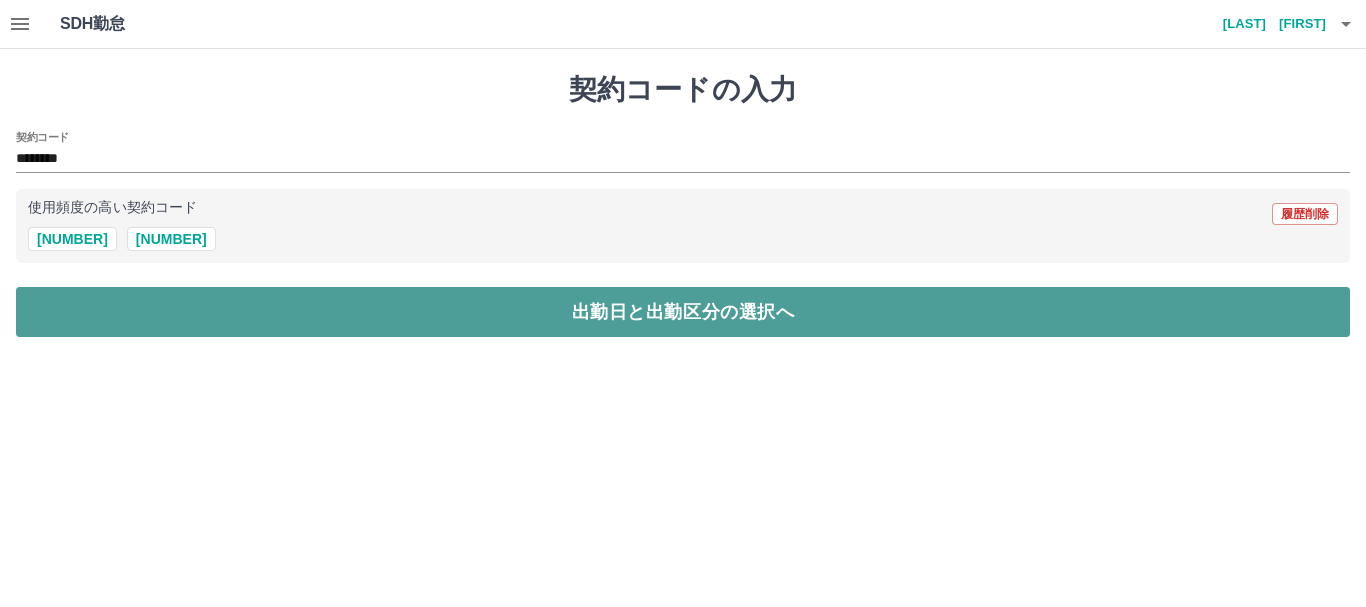 click on "出勤日と出勤区分の選択へ" at bounding box center [683, 312] 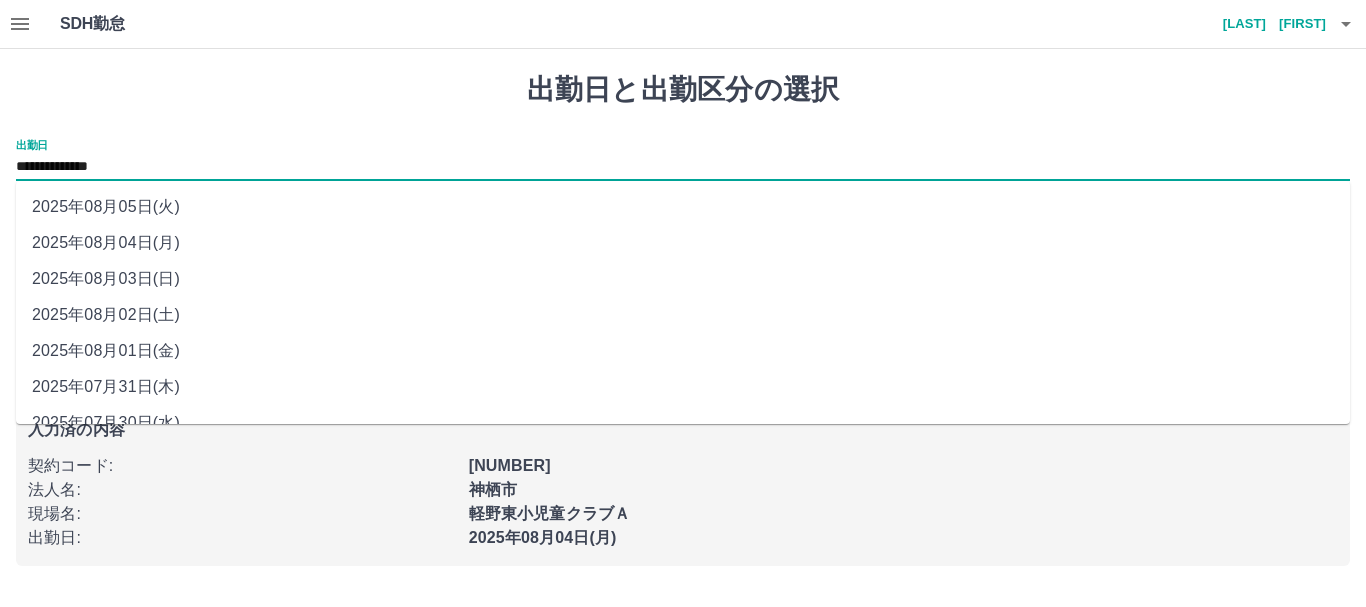 click on "**********" at bounding box center [683, 167] 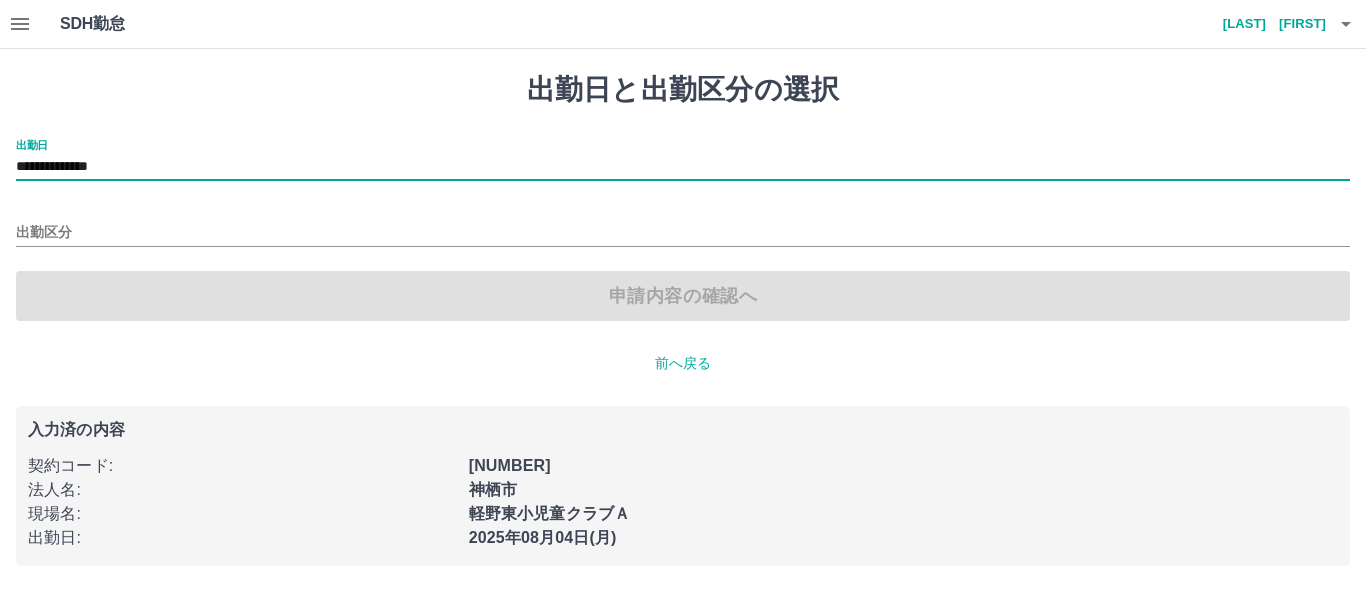 click on "出勤区分" at bounding box center [683, 226] 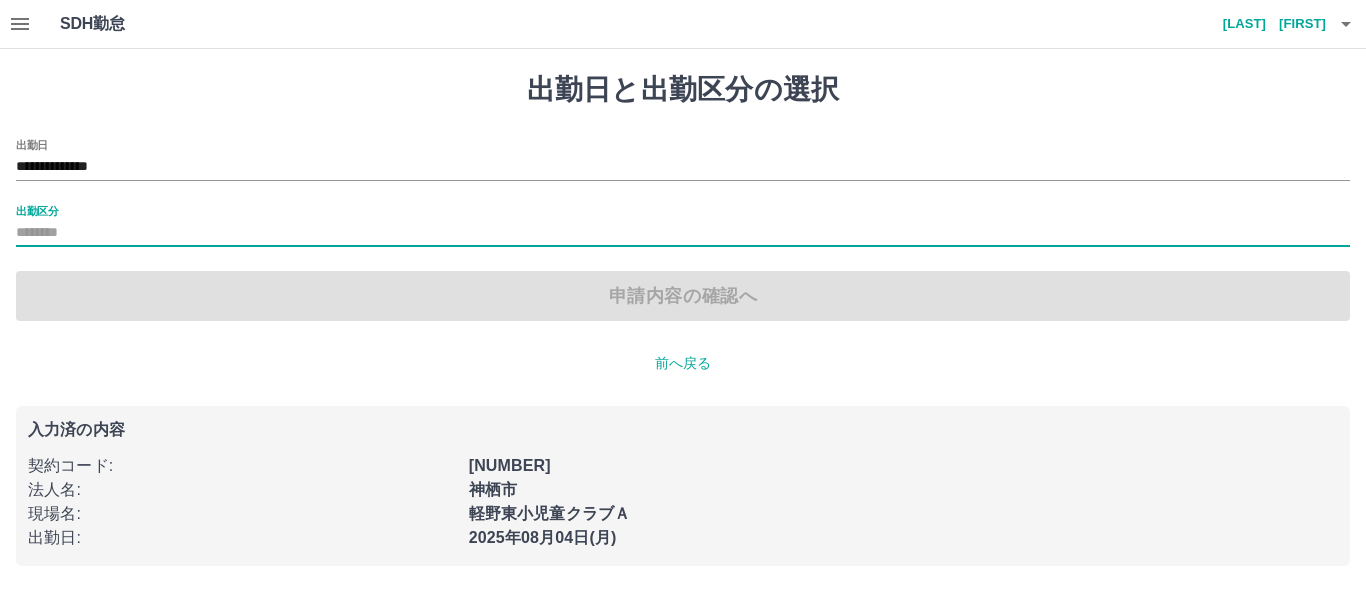 click on "出勤区分" at bounding box center (683, 233) 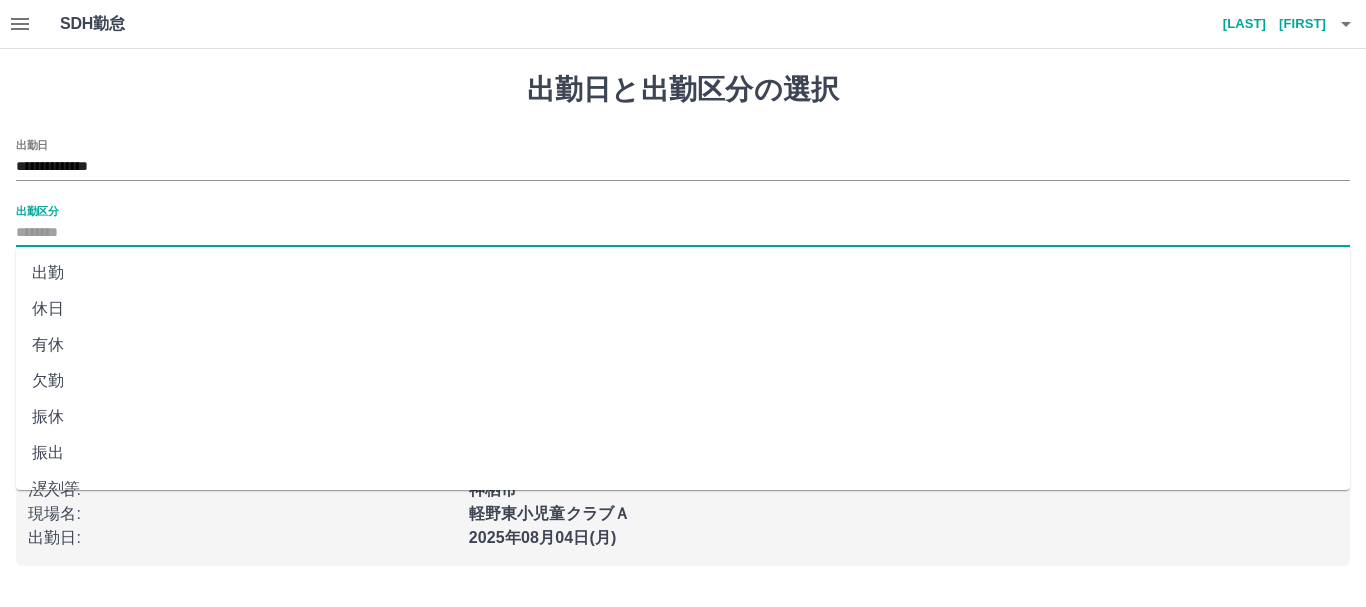 click on "出勤" at bounding box center (683, 273) 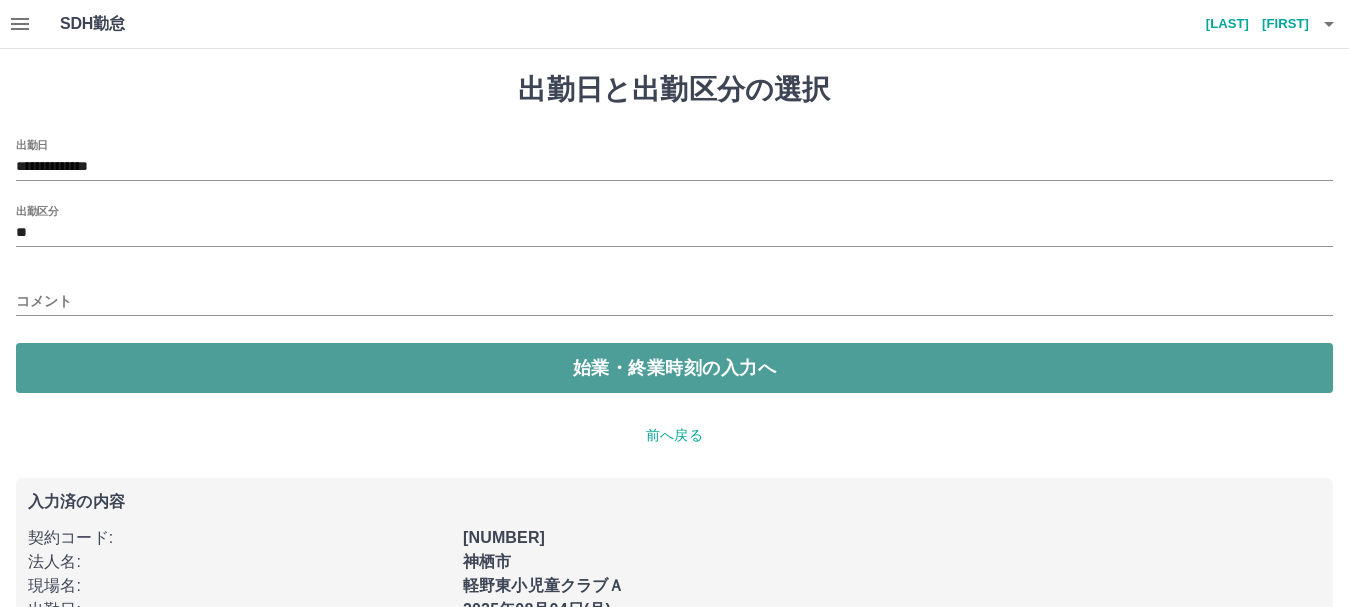 click on "始業・終業時刻の入力へ" at bounding box center [674, 368] 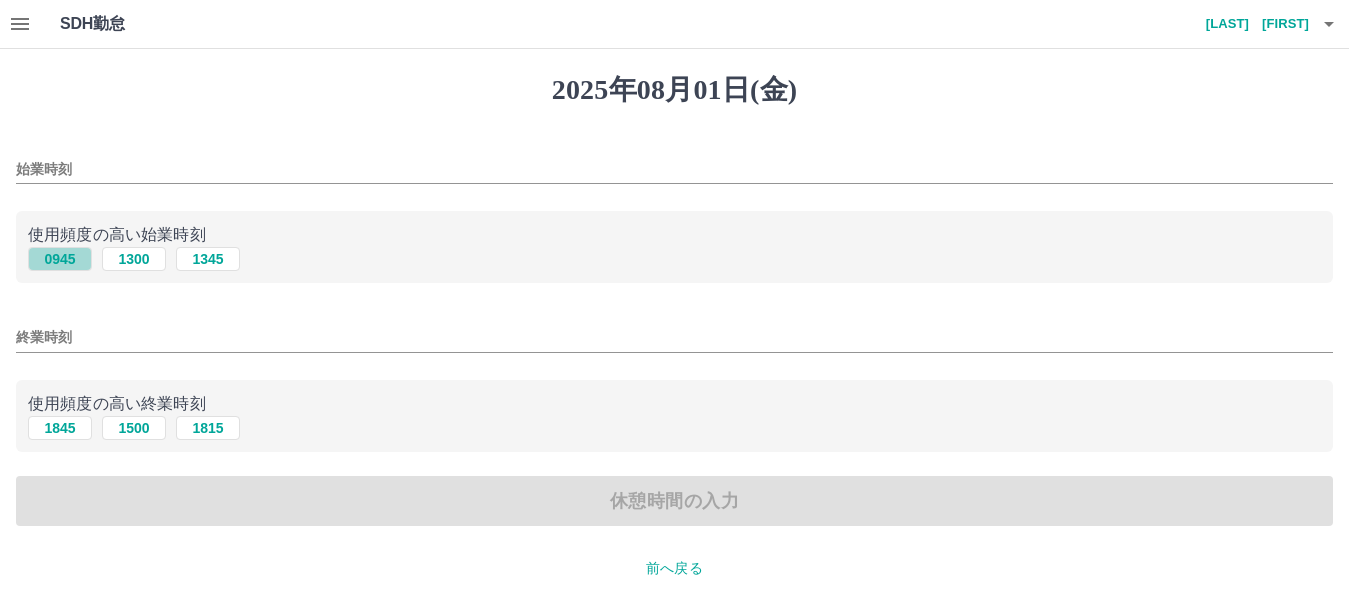 click on "0945" at bounding box center (60, 259) 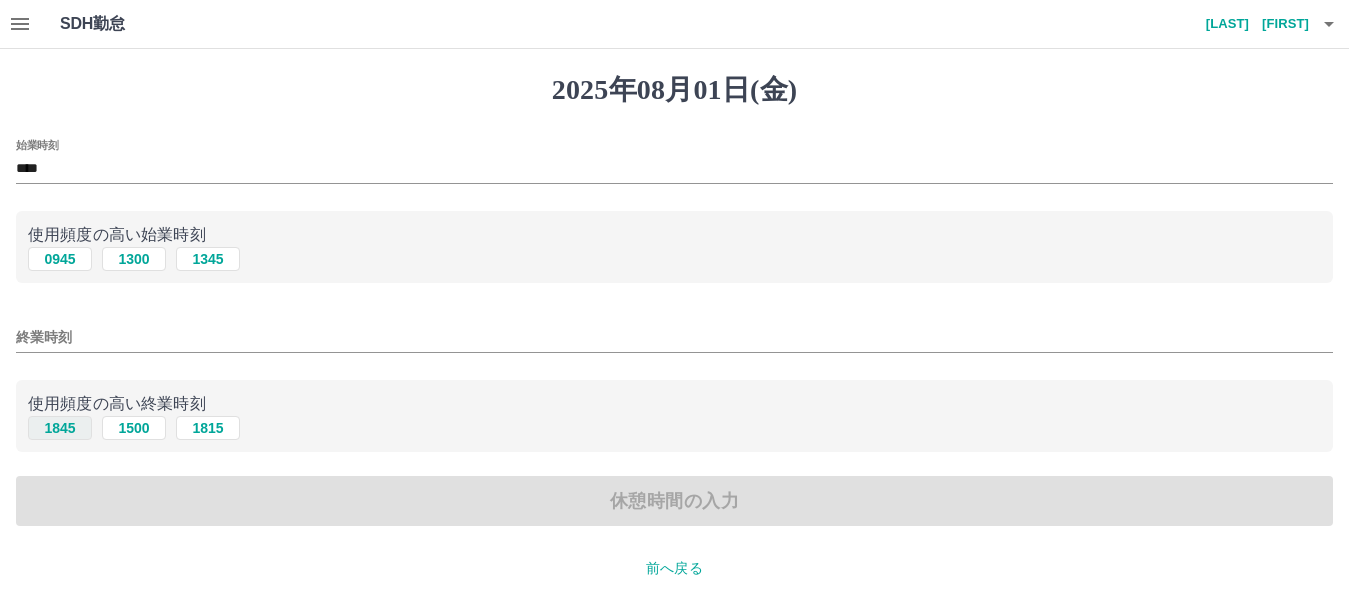 click on "1845" at bounding box center [60, 428] 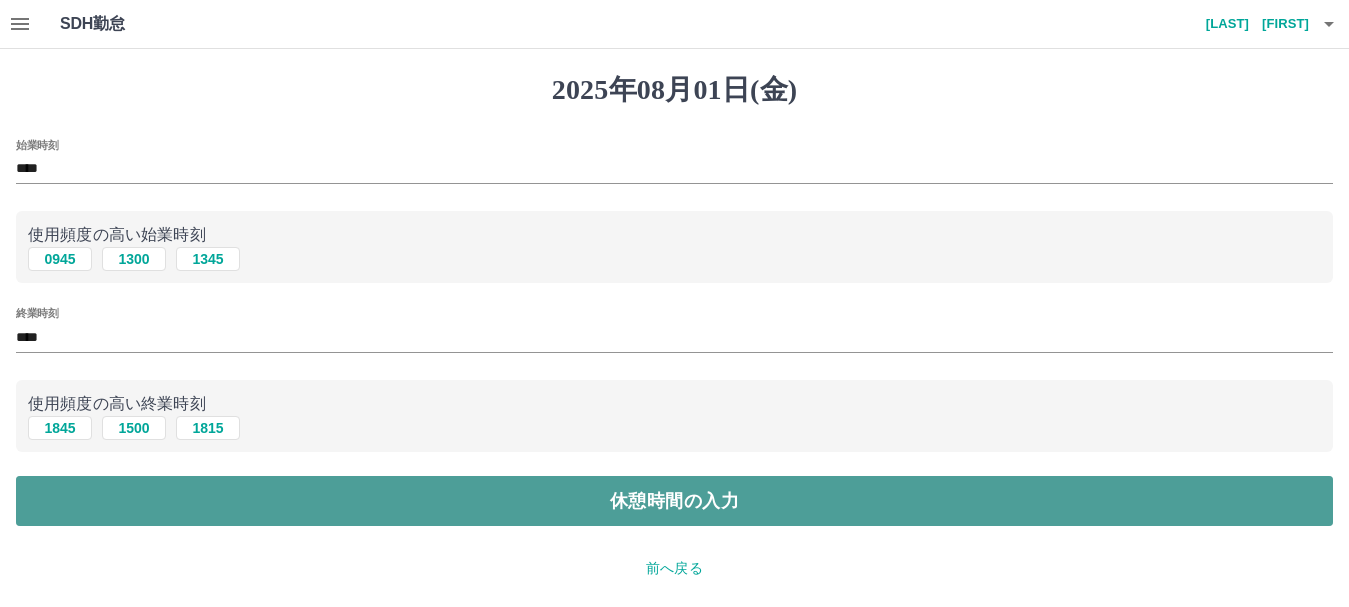 click on "休憩時間の入力" at bounding box center [674, 501] 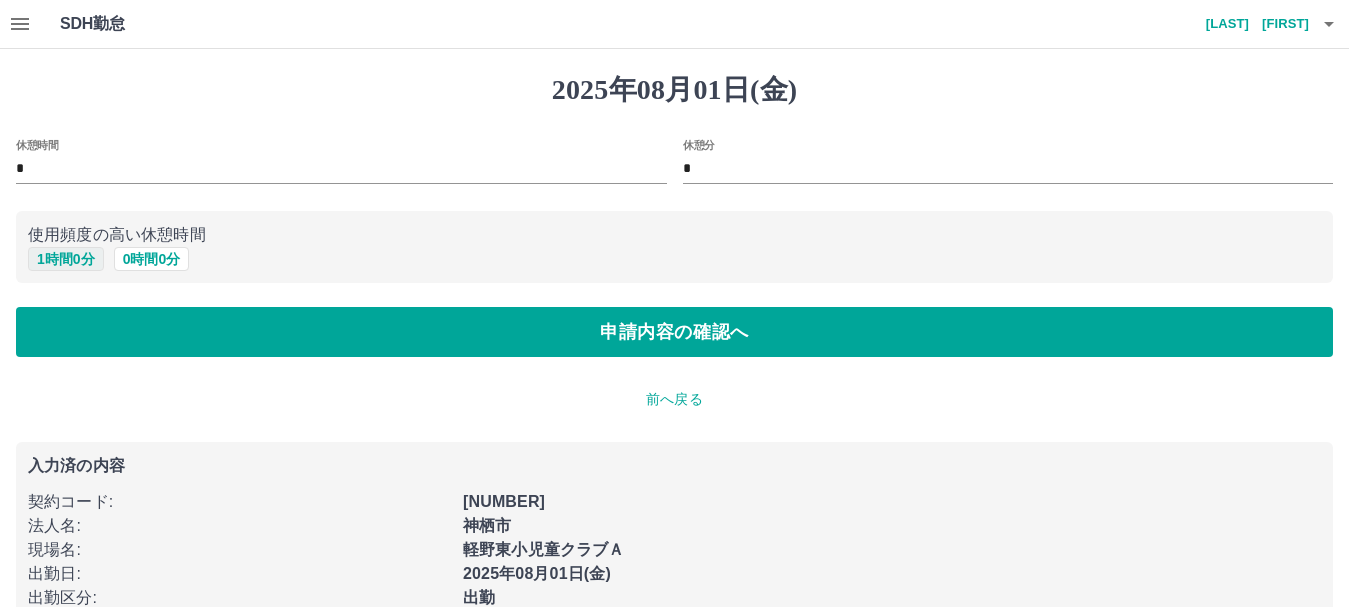 click on "1 時間 0 分" at bounding box center (66, 259) 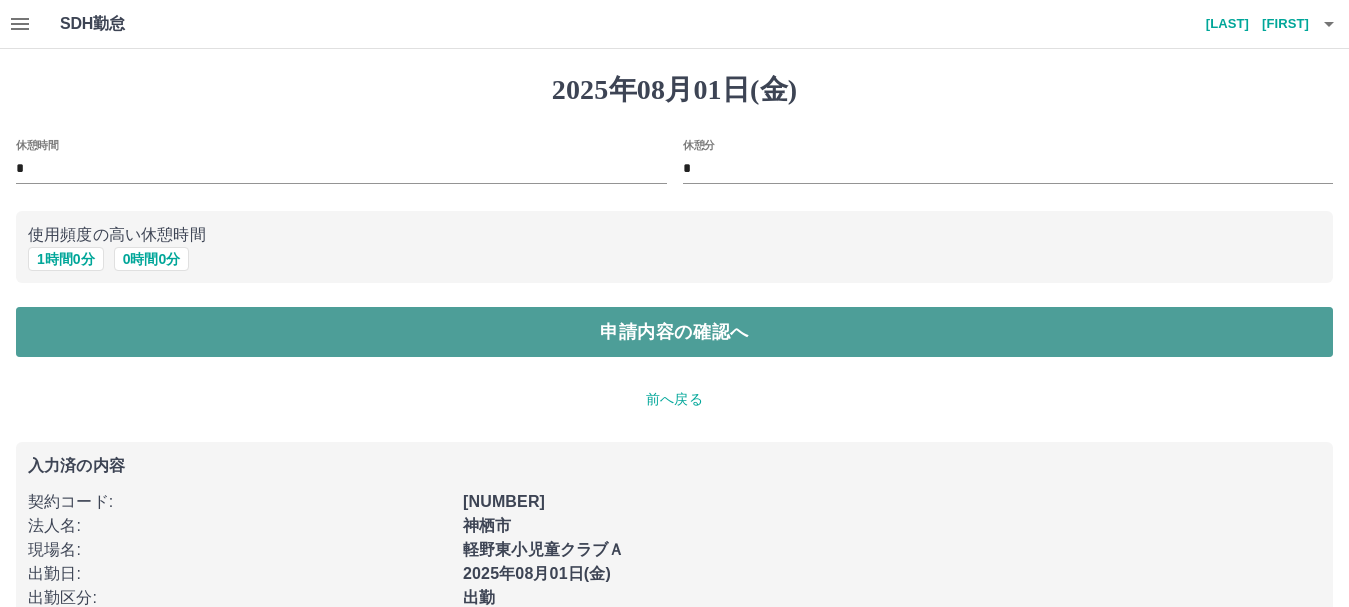 click on "申請内容の確認へ" at bounding box center [674, 332] 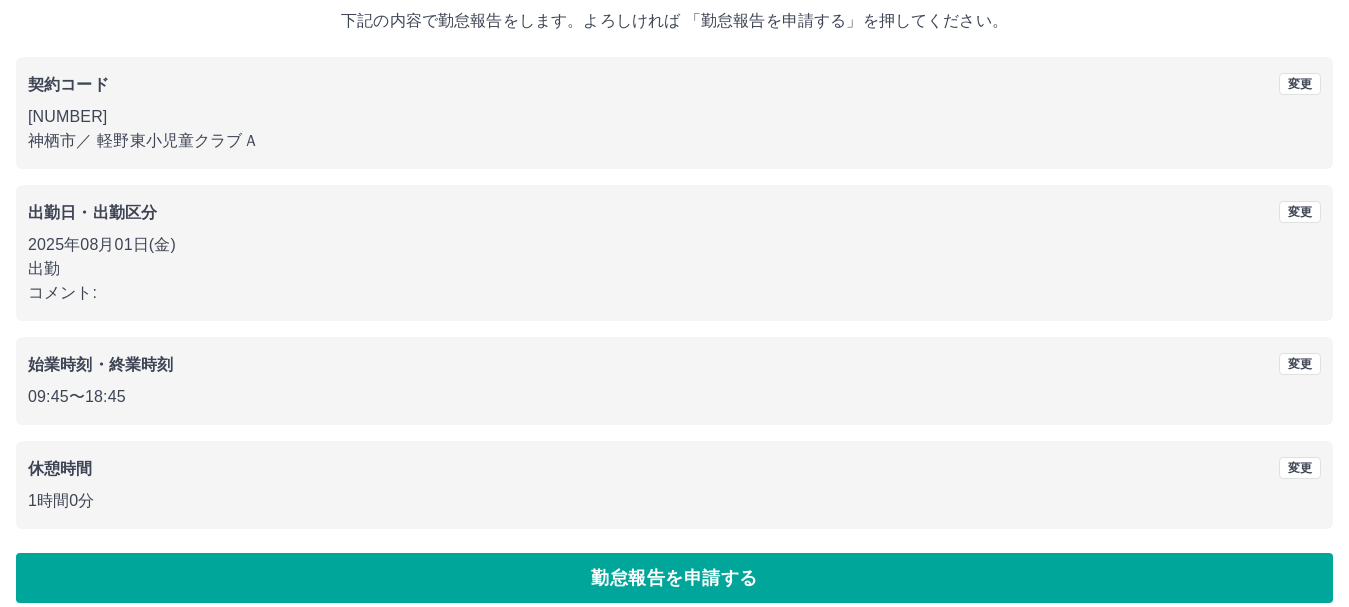 scroll, scrollTop: 142, scrollLeft: 0, axis: vertical 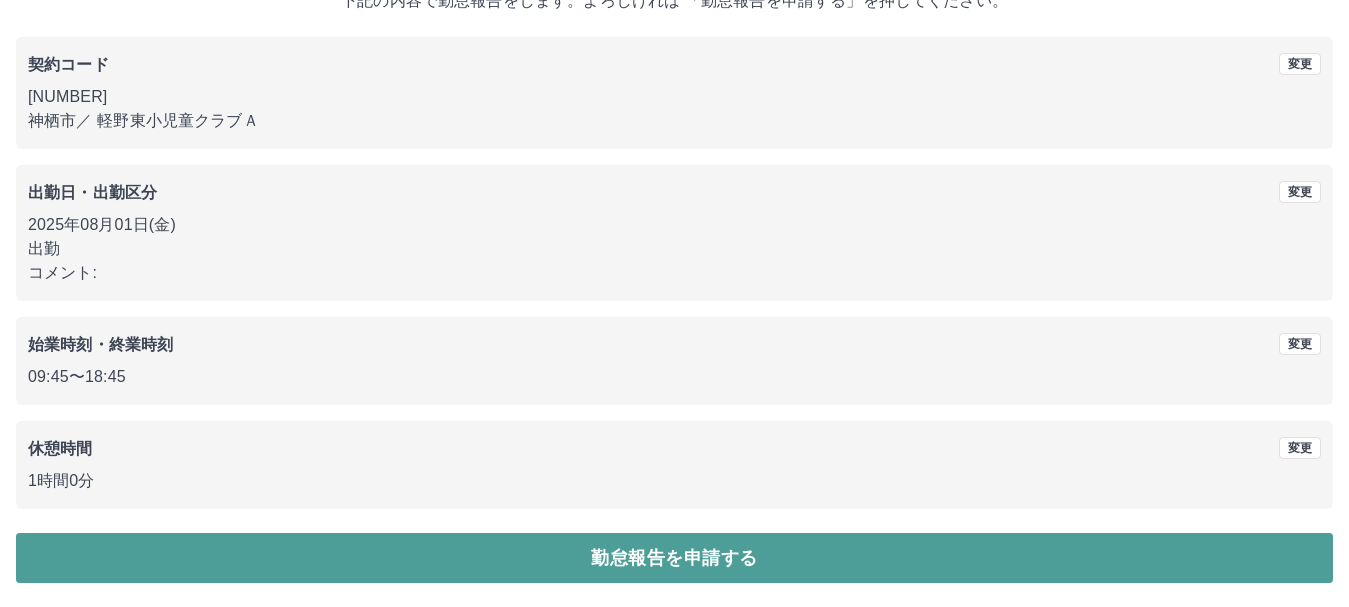 click on "勤怠報告を申請する" at bounding box center (674, 558) 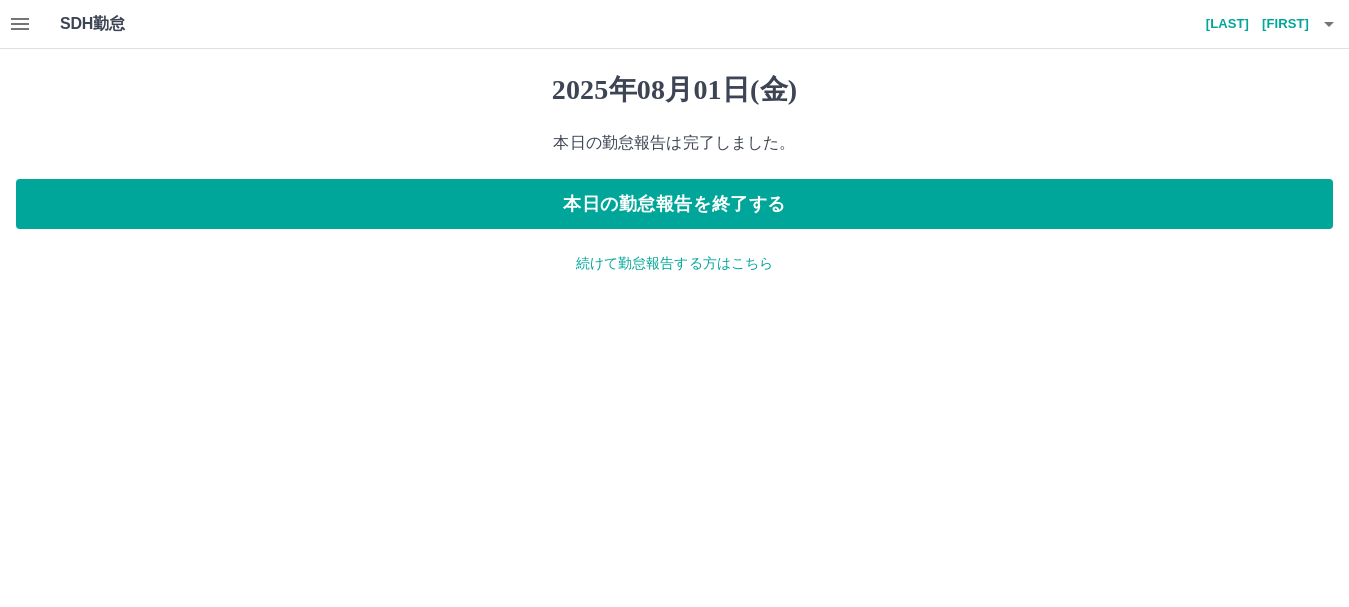 scroll, scrollTop: 0, scrollLeft: 0, axis: both 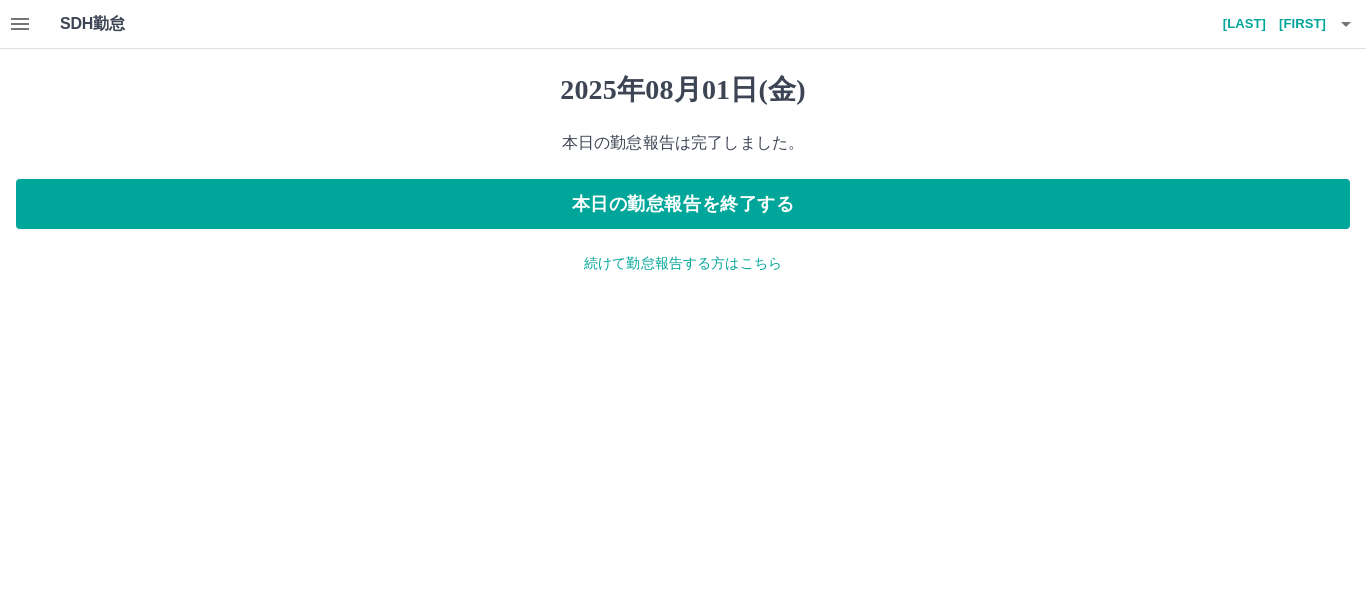 click on "続けて勤怠報告する方はこちら" at bounding box center (683, 263) 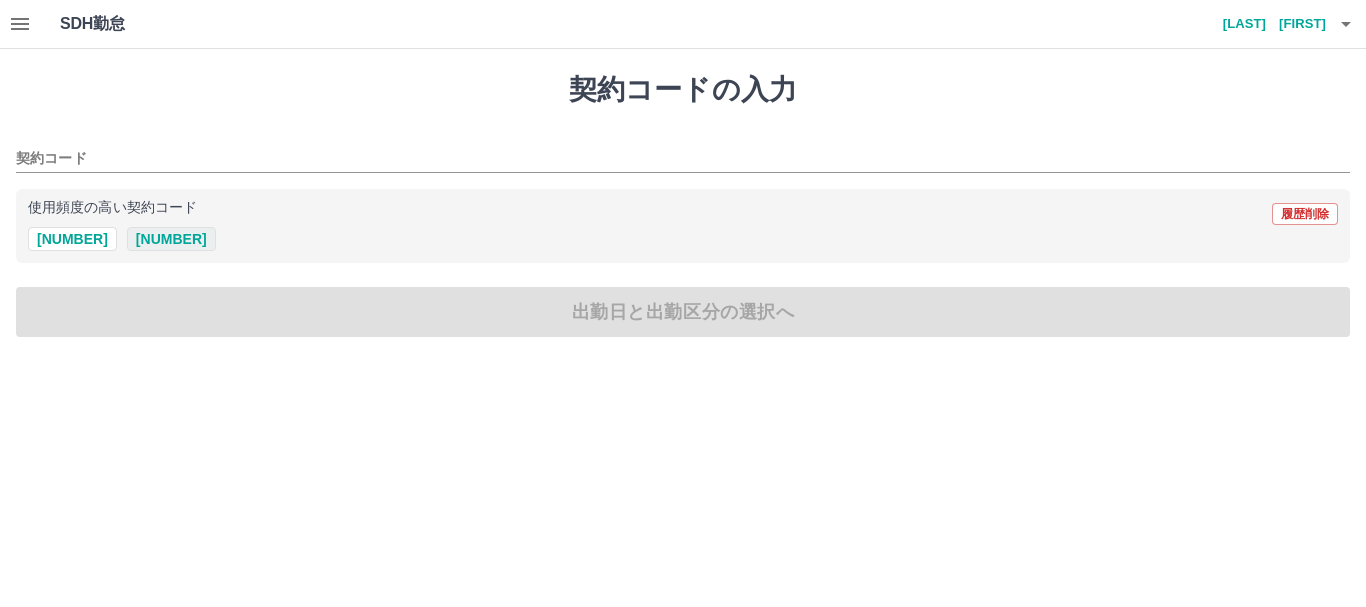 click on "[NUMBER]" at bounding box center (171, 239) 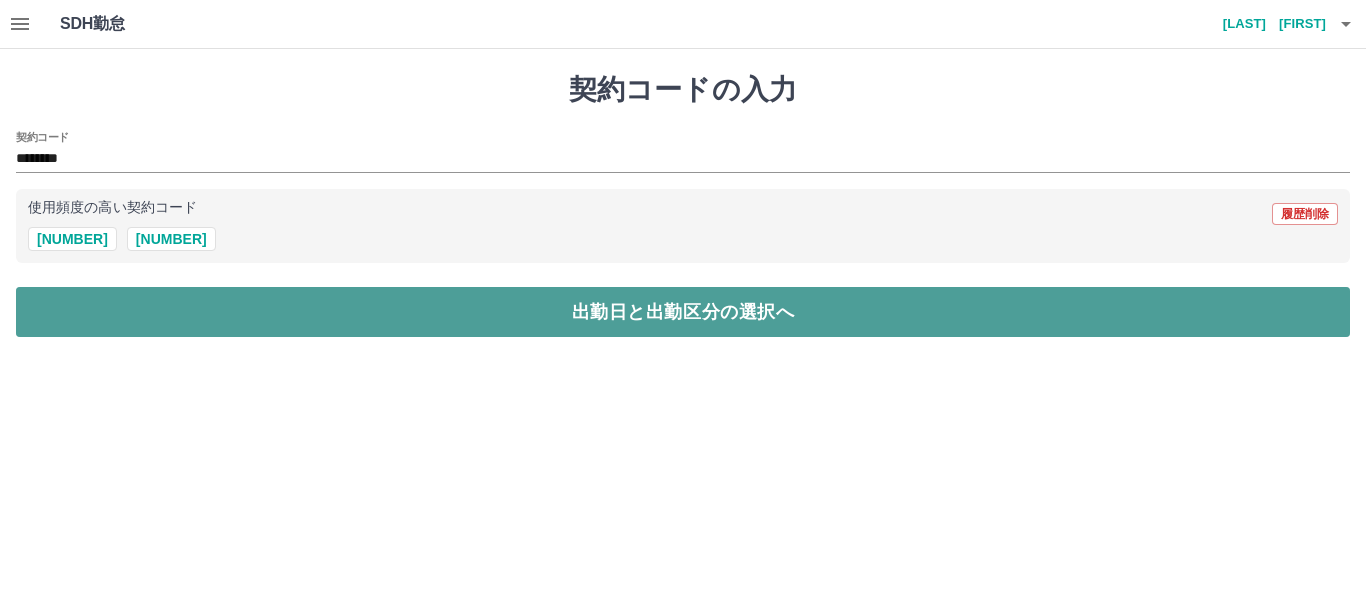 click on "出勤日と出勤区分の選択へ" at bounding box center [683, 312] 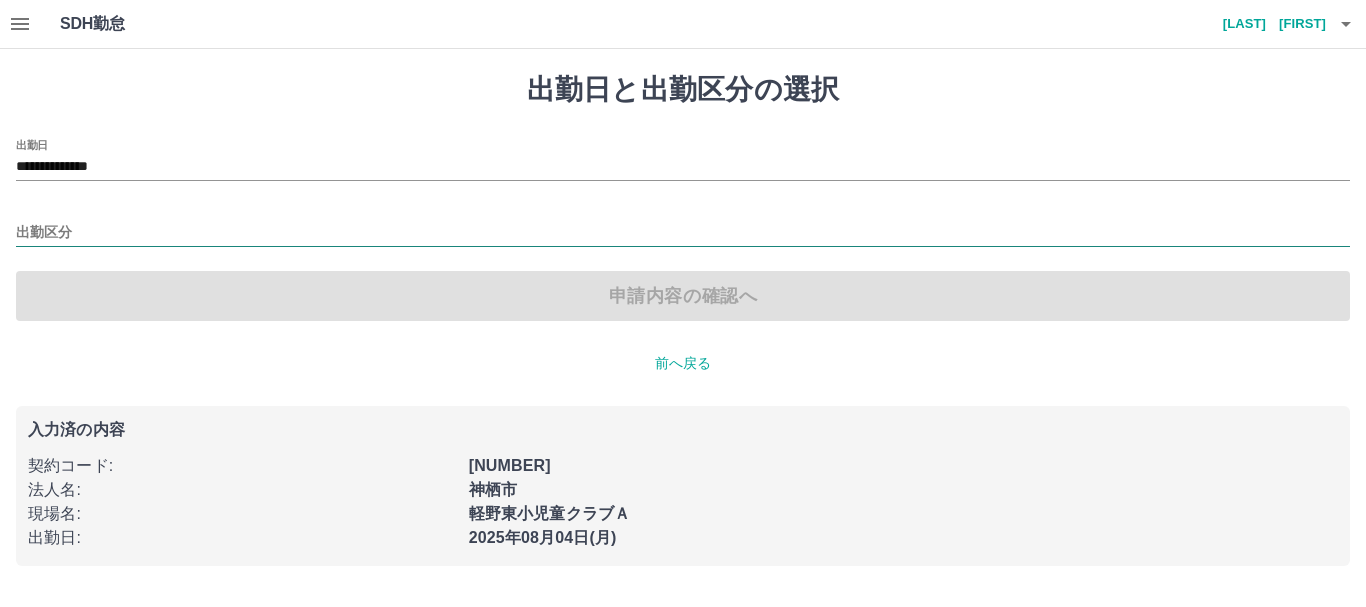 click on "出勤区分" at bounding box center [683, 233] 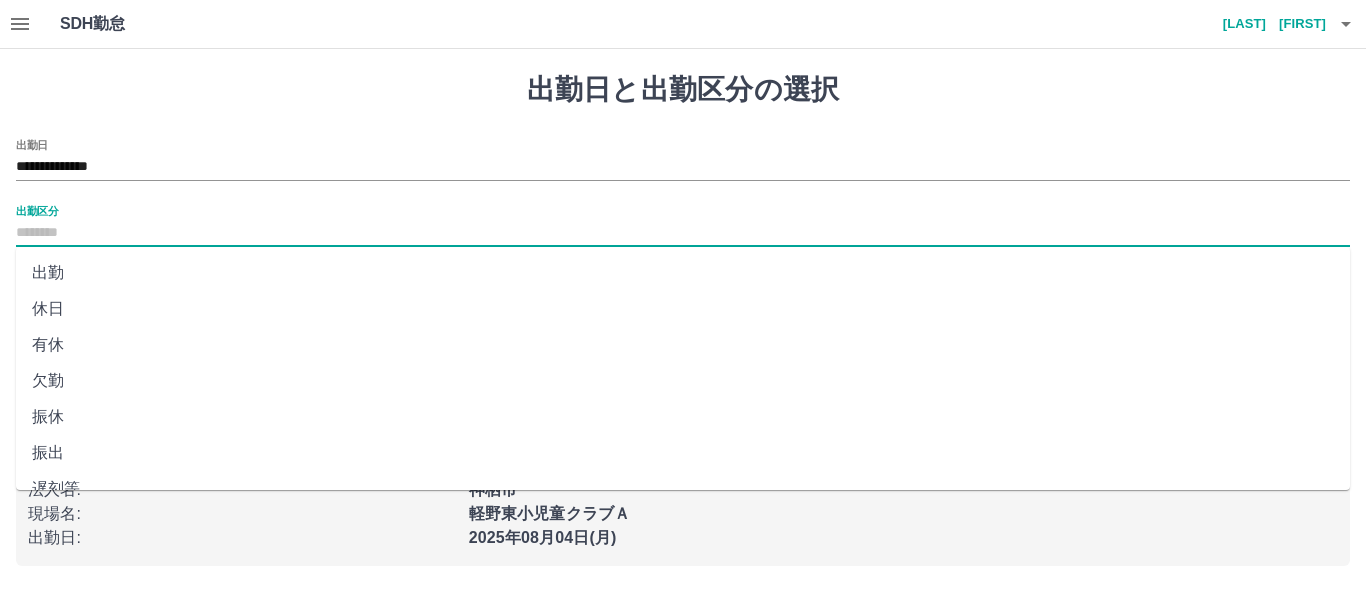 click on "出勤" at bounding box center [683, 273] 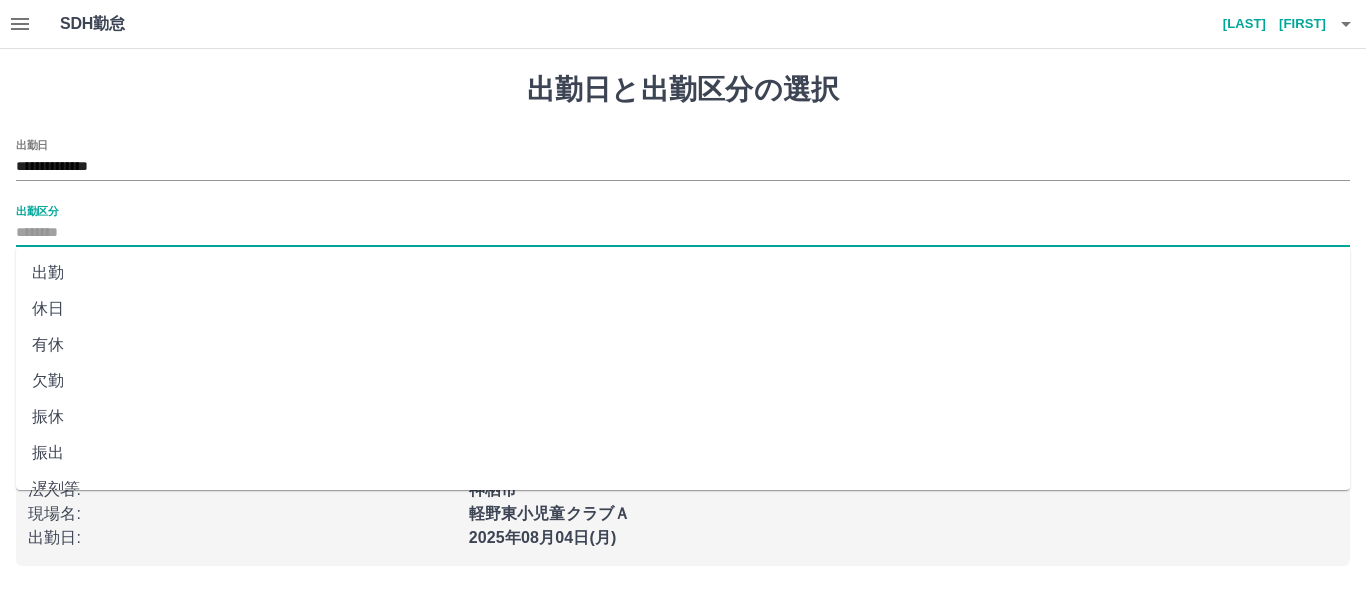 type on "**" 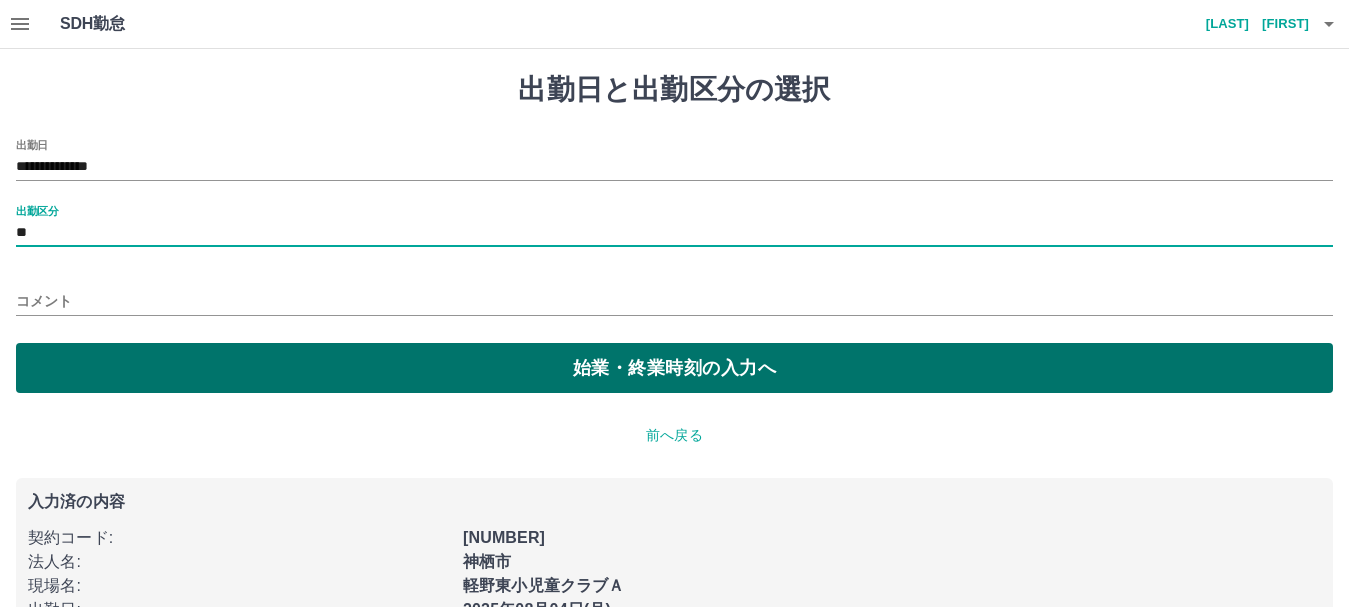 click on "始業・終業時刻の入力へ" at bounding box center (674, 368) 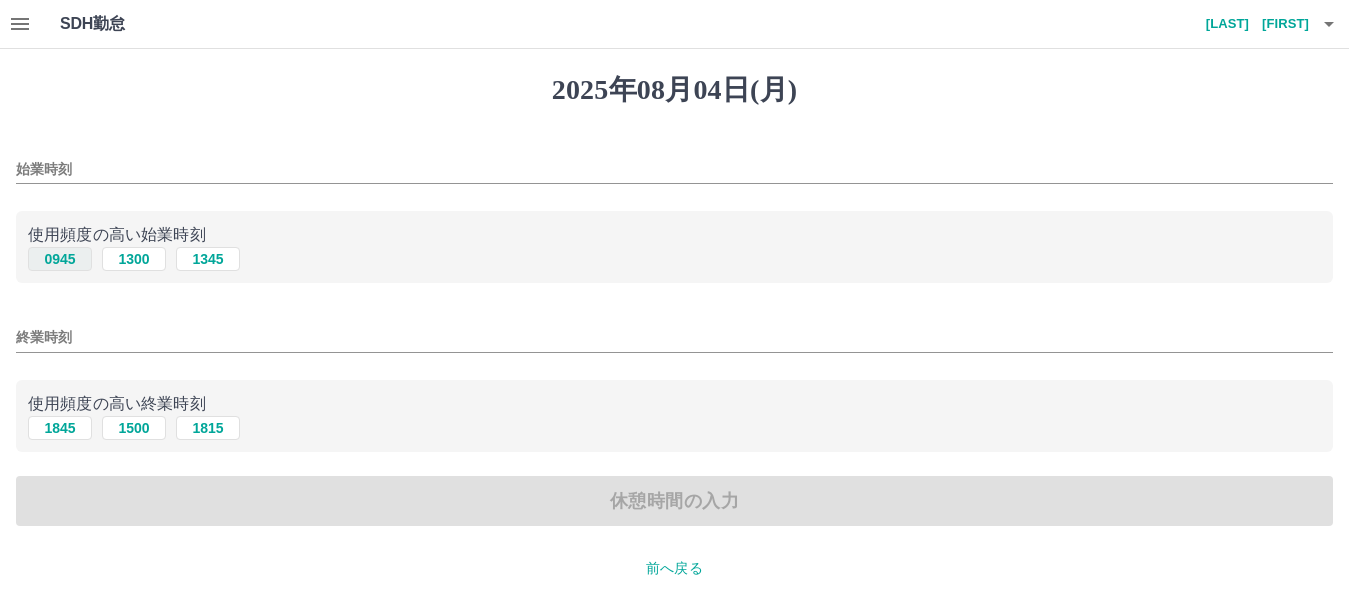 click on "0945" at bounding box center [60, 259] 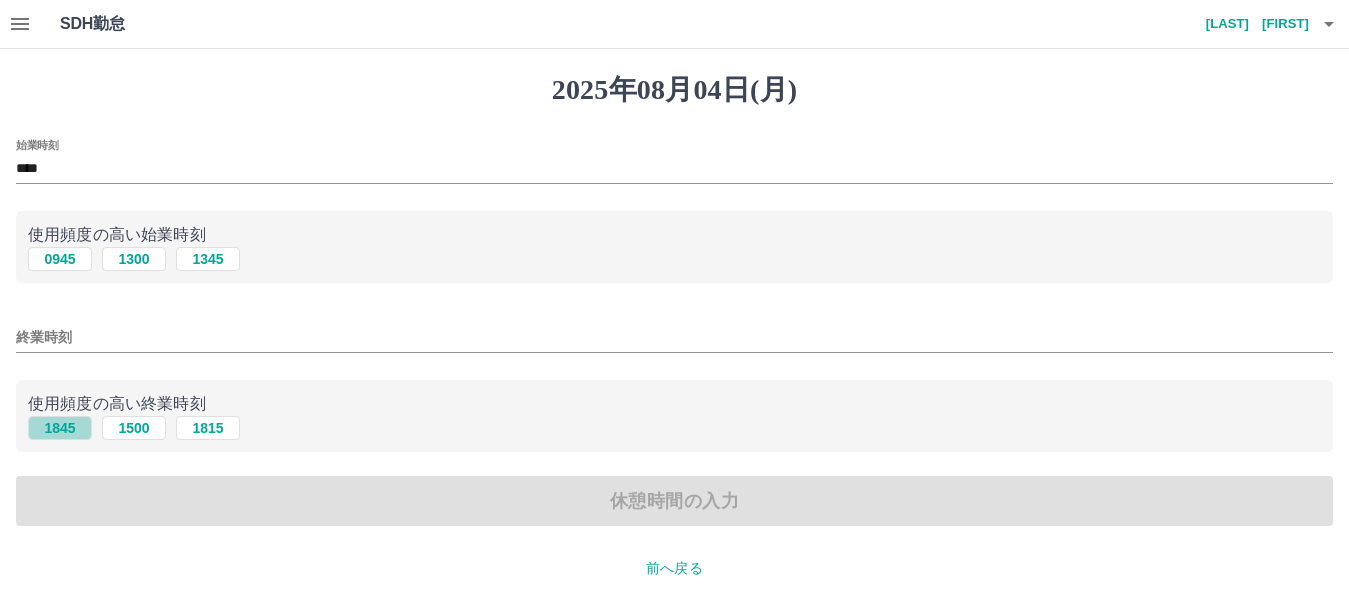 click on "1845" at bounding box center (60, 428) 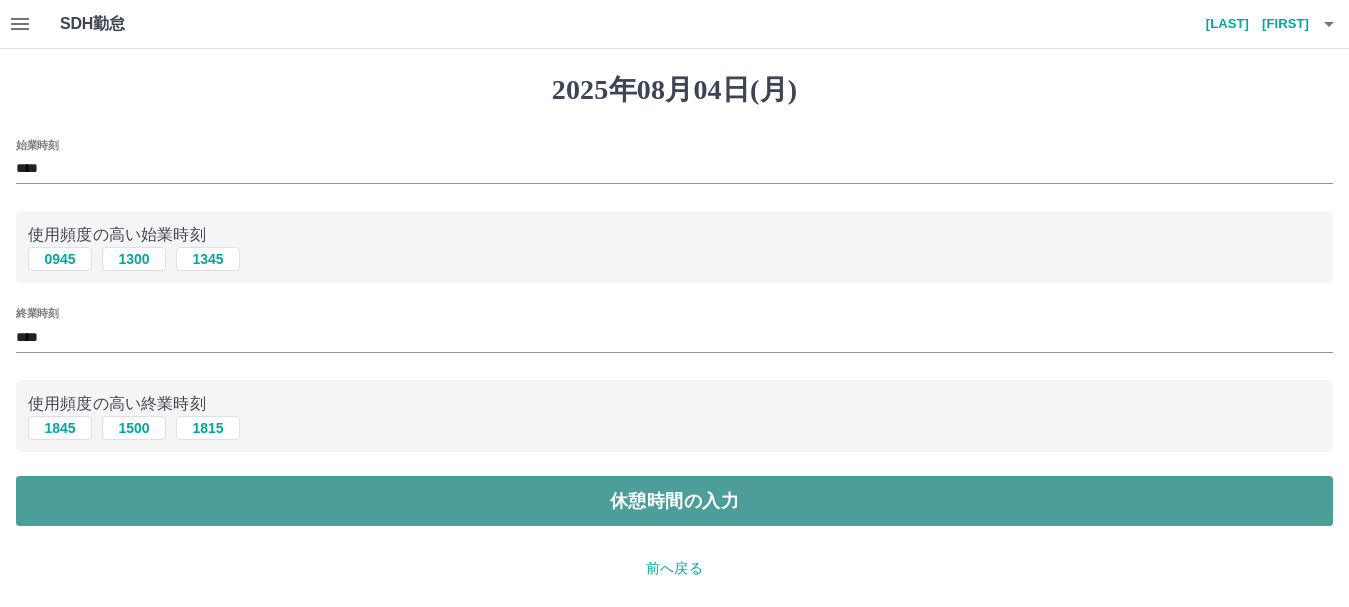 click on "休憩時間の入力" at bounding box center (674, 501) 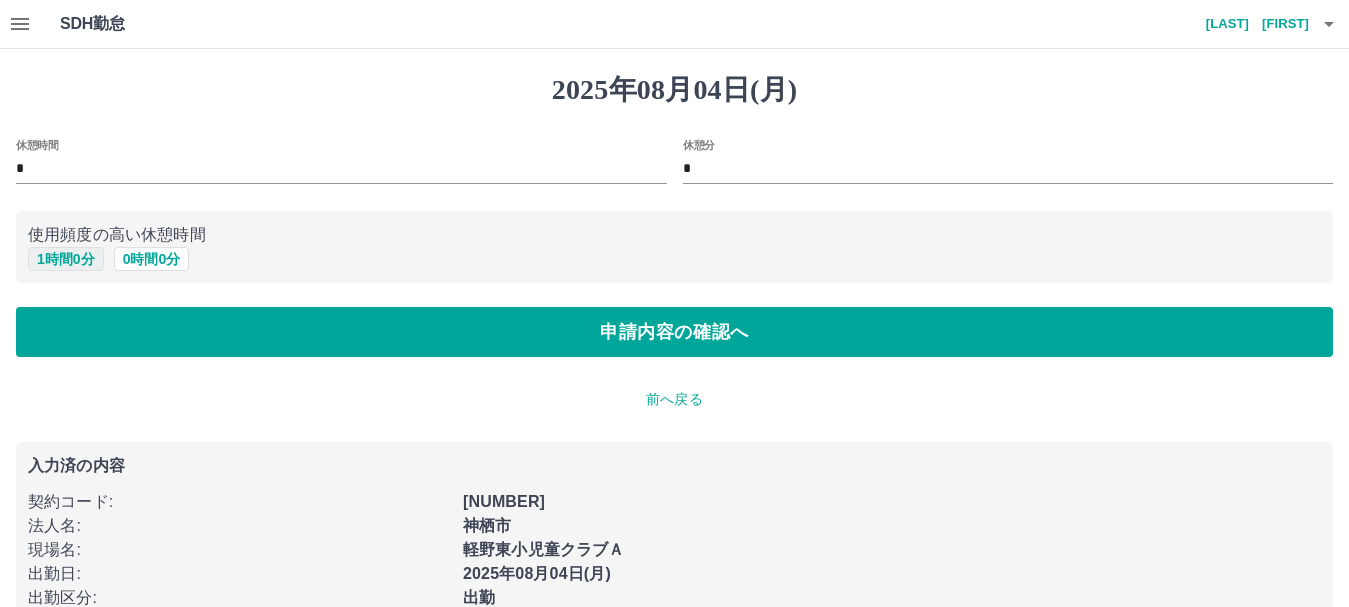 click on "1 時間 0 分" at bounding box center (66, 259) 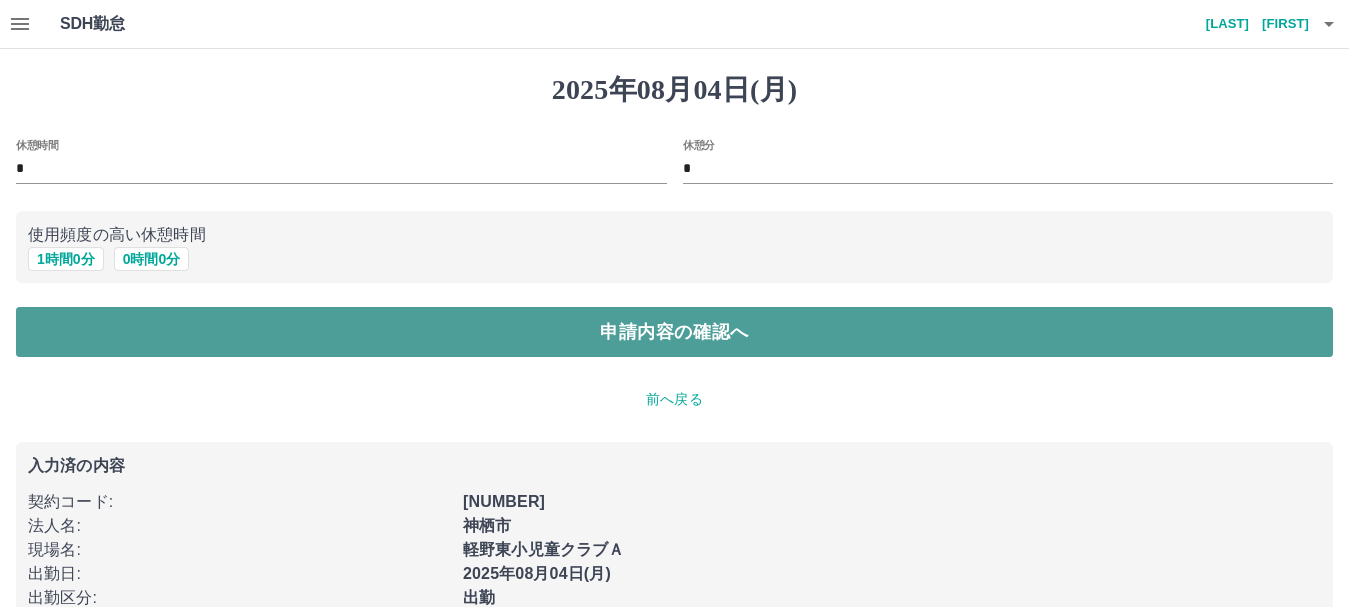 click on "申請内容の確認へ" at bounding box center [674, 332] 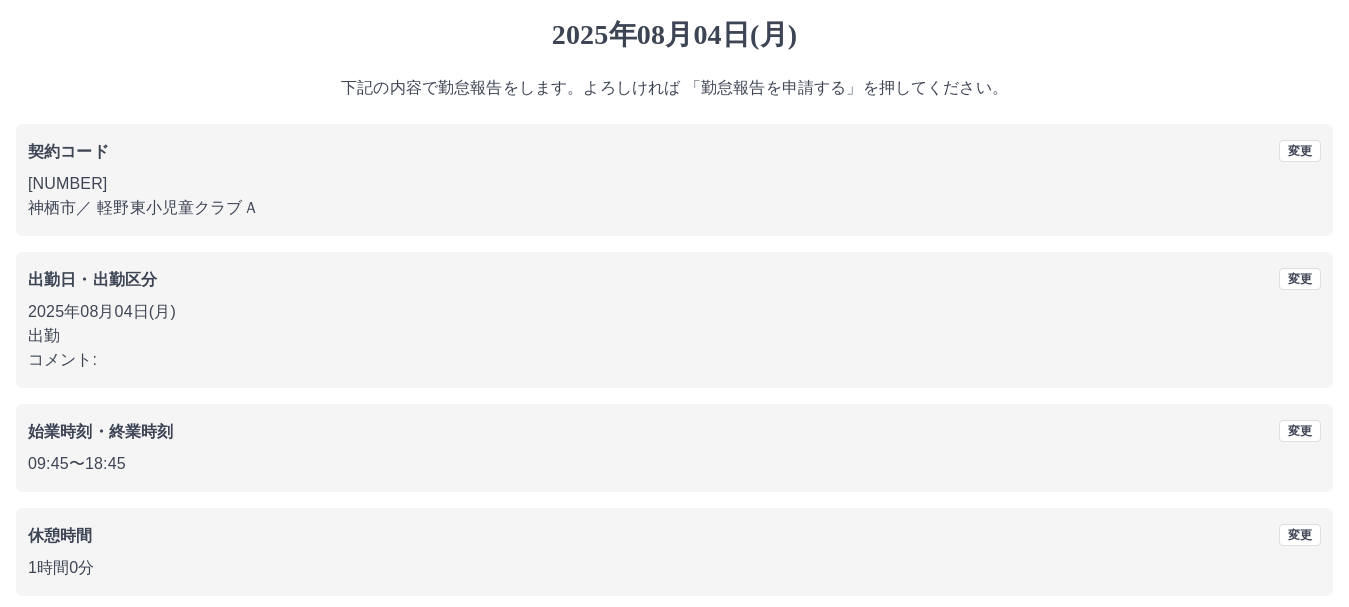 scroll, scrollTop: 142, scrollLeft: 0, axis: vertical 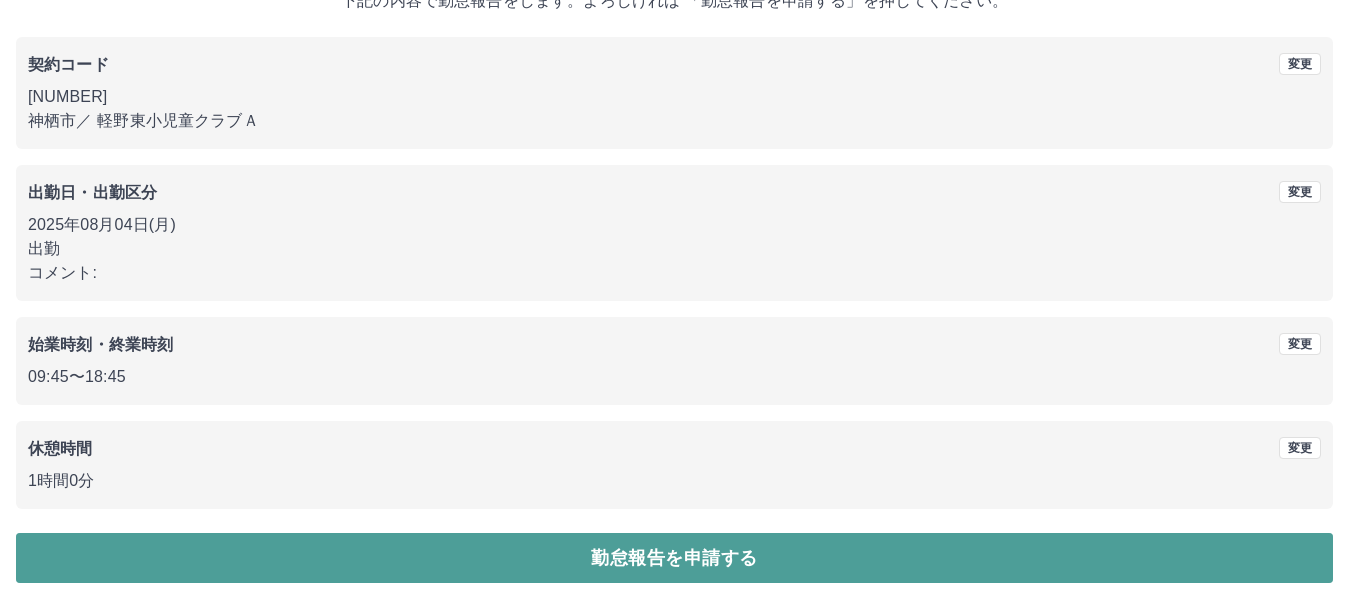click on "勤怠報告を申請する" at bounding box center (674, 558) 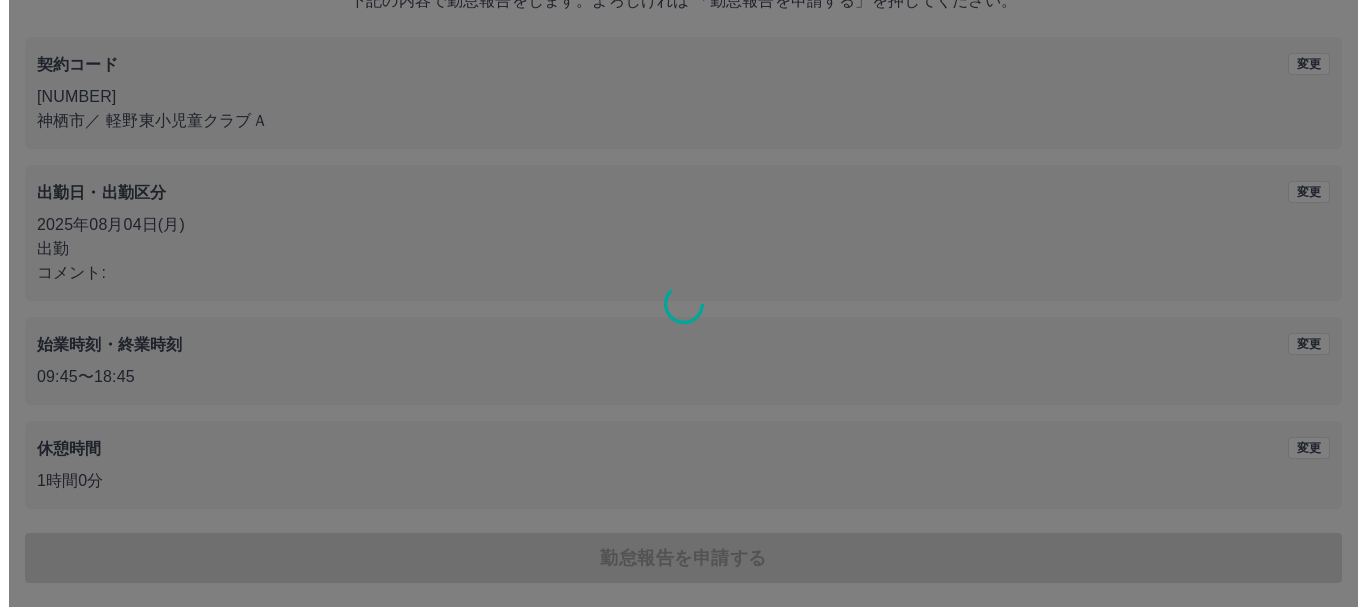 scroll, scrollTop: 0, scrollLeft: 0, axis: both 